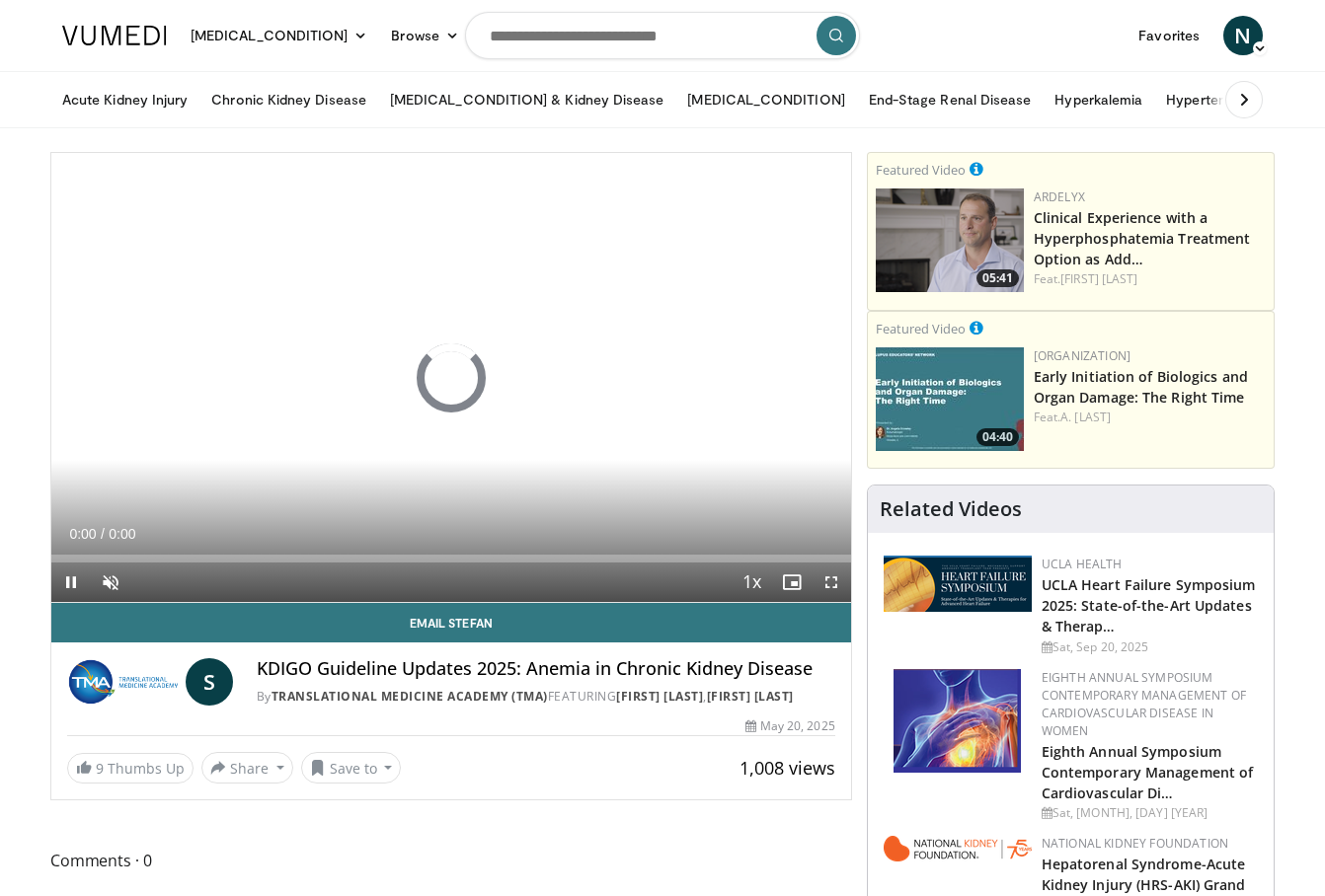 scroll, scrollTop: 0, scrollLeft: 0, axis: both 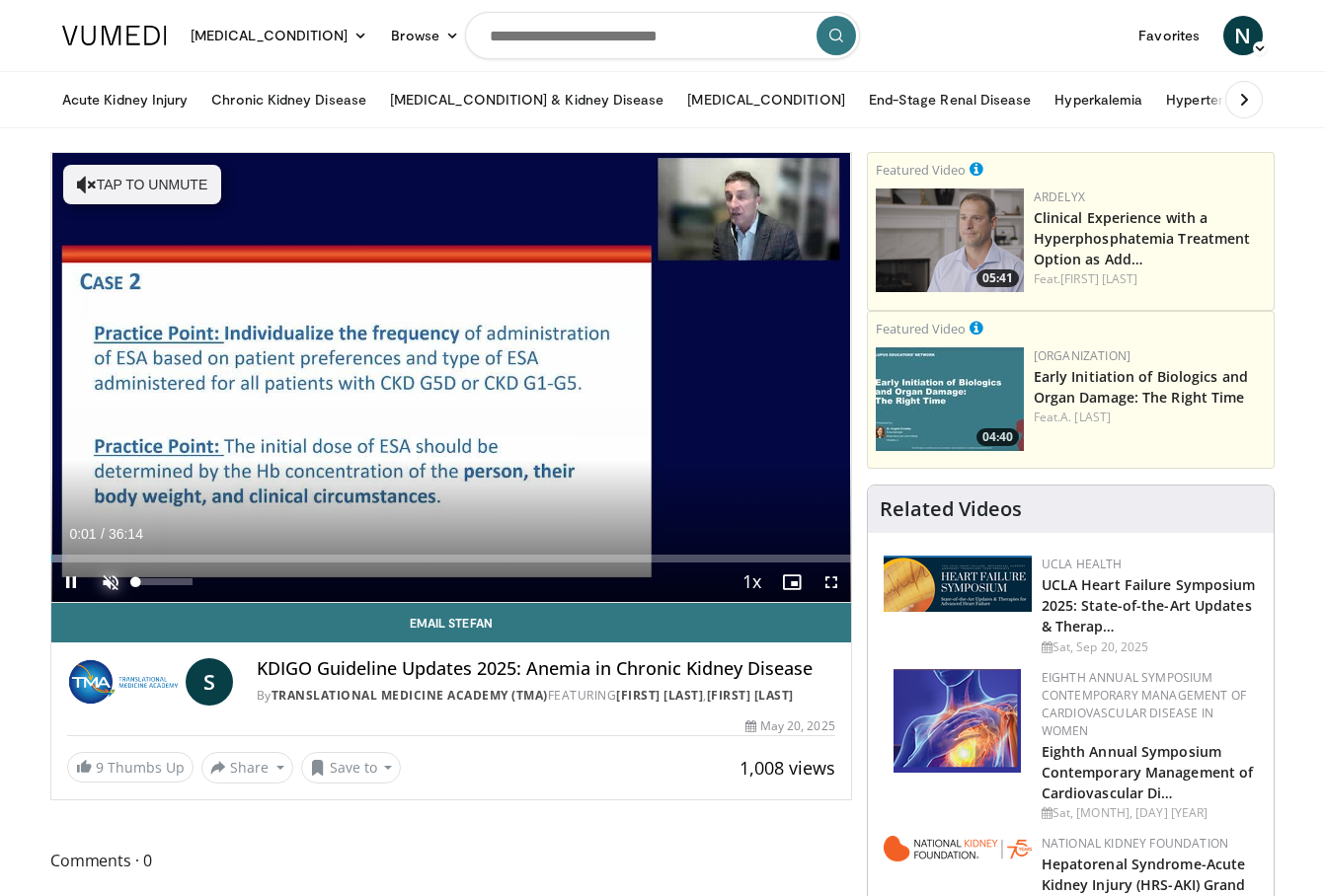 click at bounding box center (111, 582) 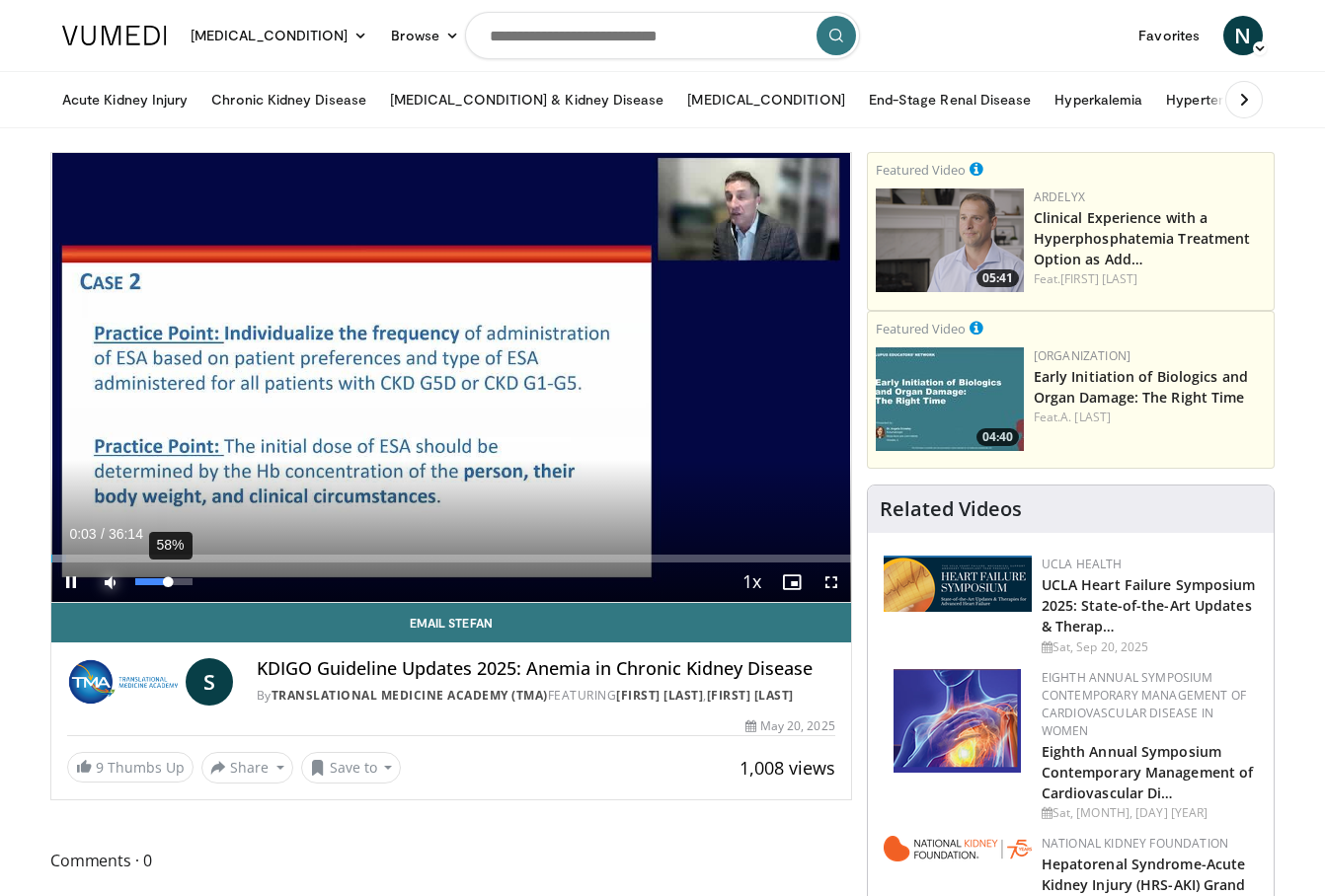 click on "58%" at bounding box center (163, 581) 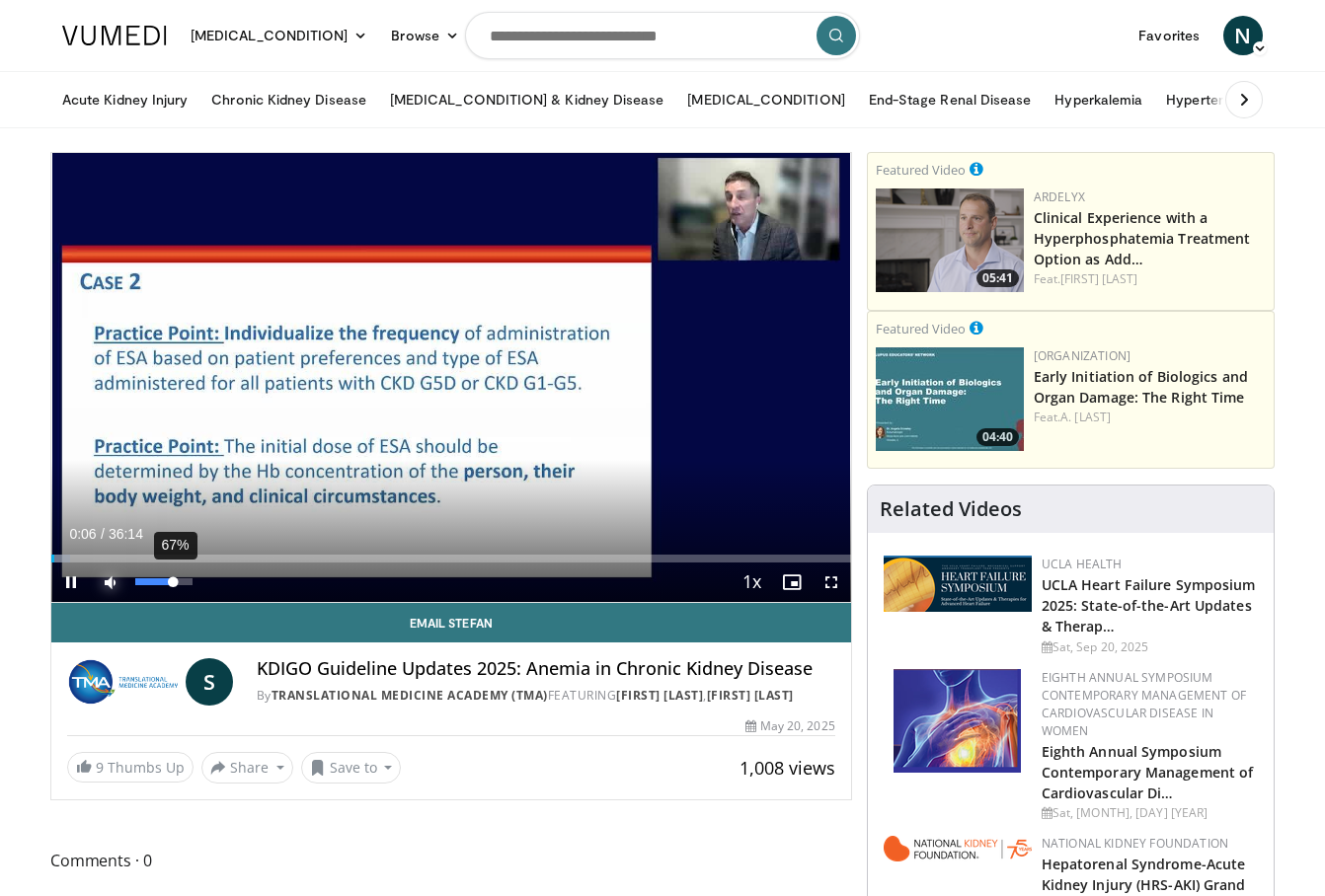 click at bounding box center [154, 581] 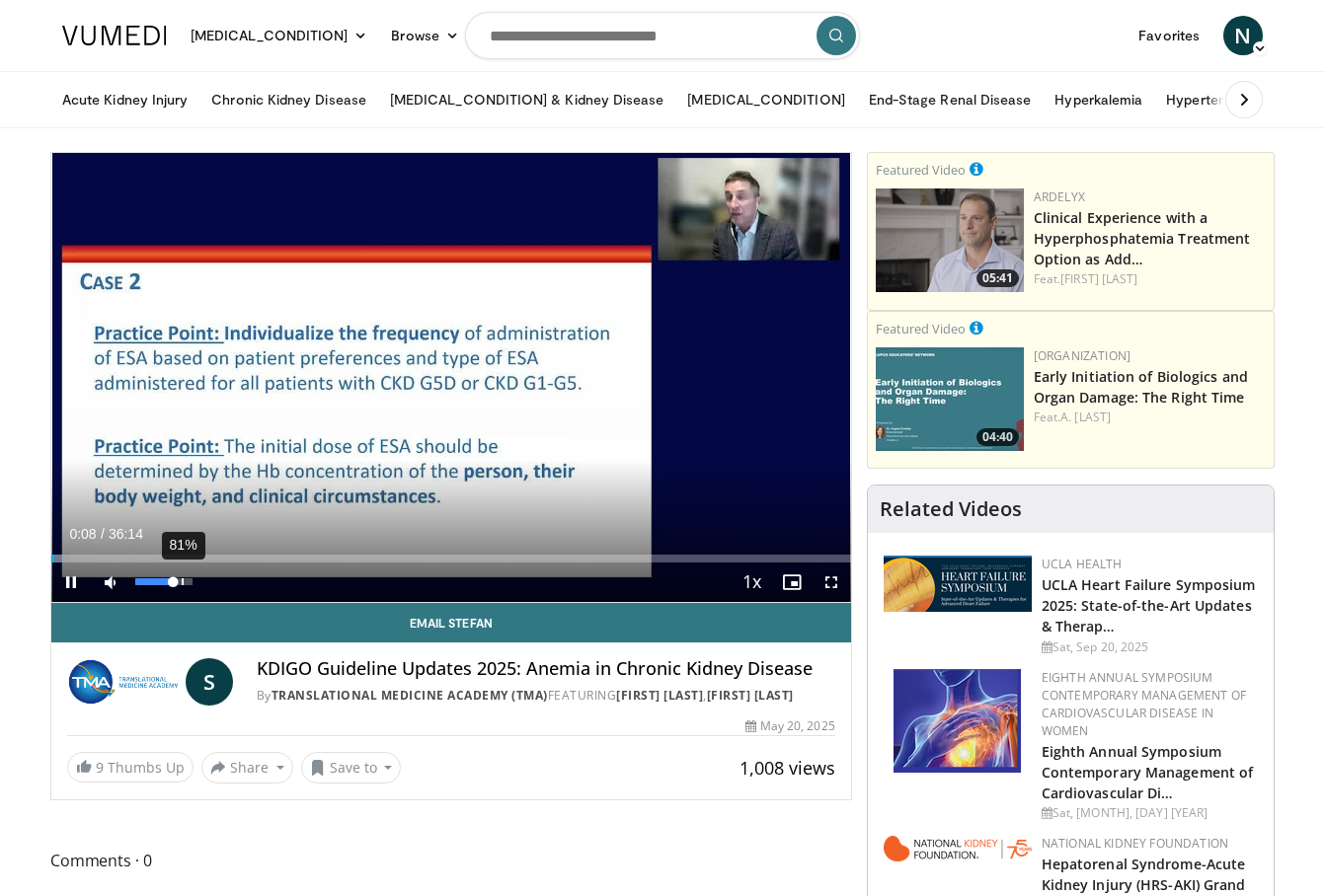 click on "81%" at bounding box center [164, 582] 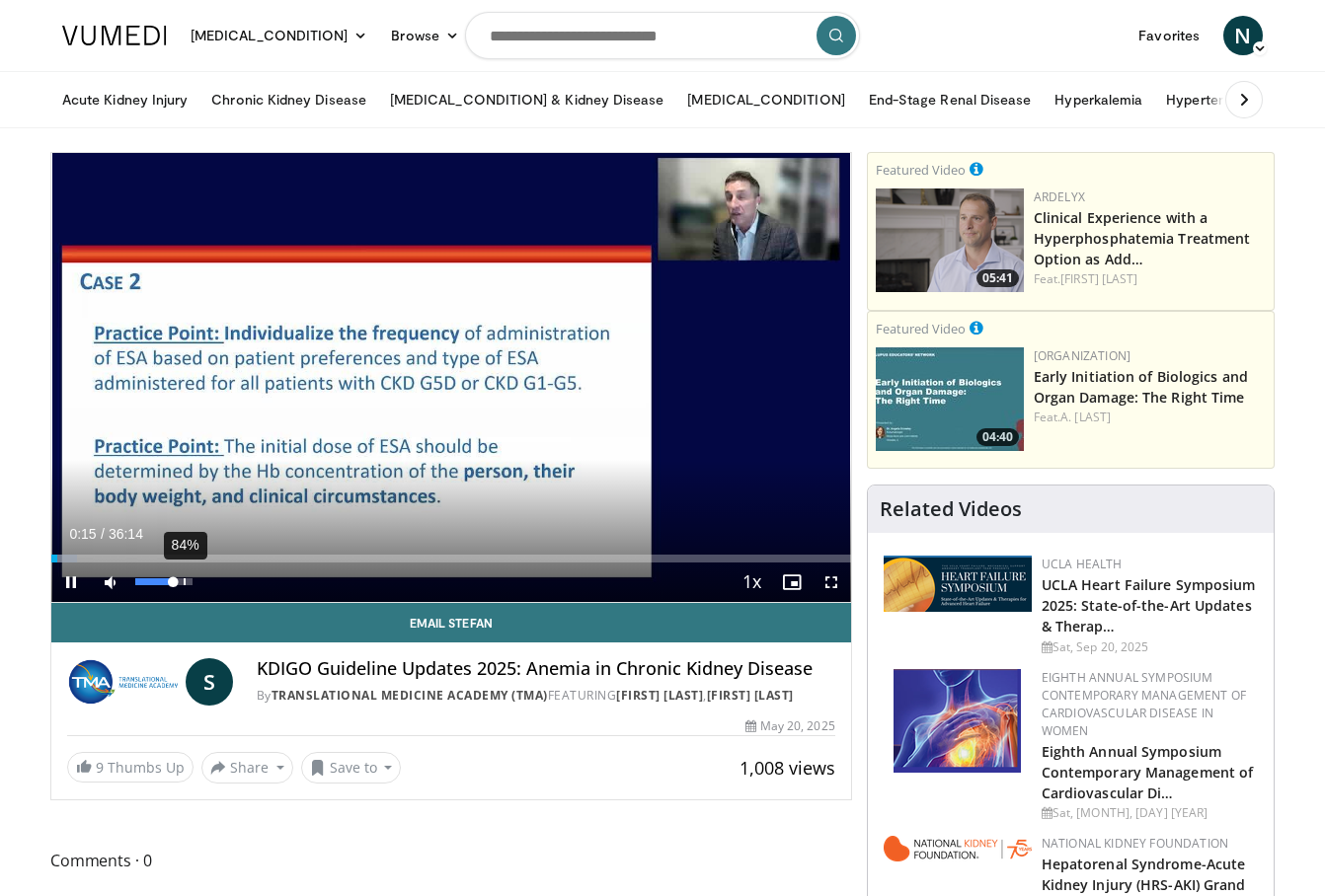 click on "84%" at bounding box center [164, 582] 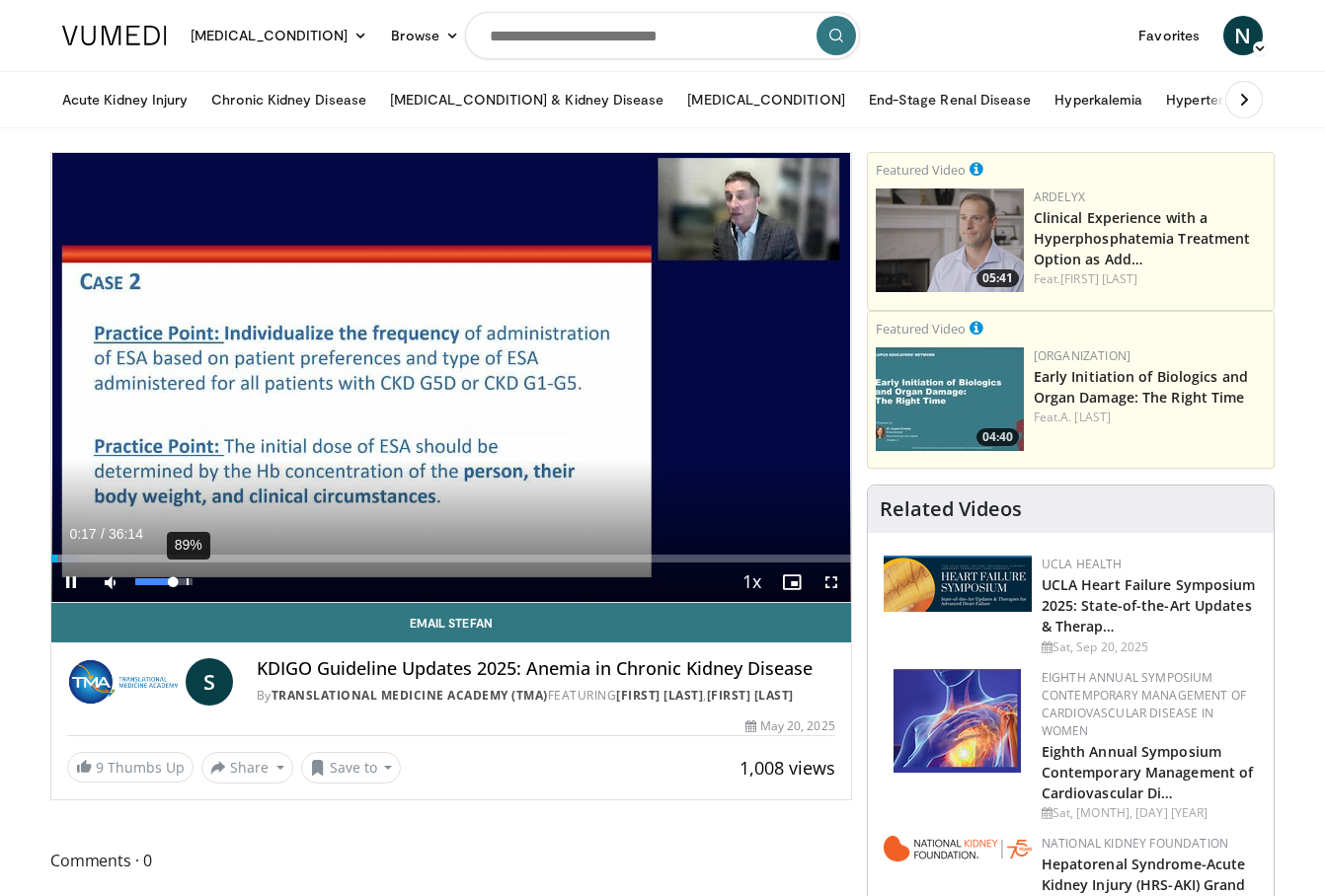 click on "89%" at bounding box center (164, 582) 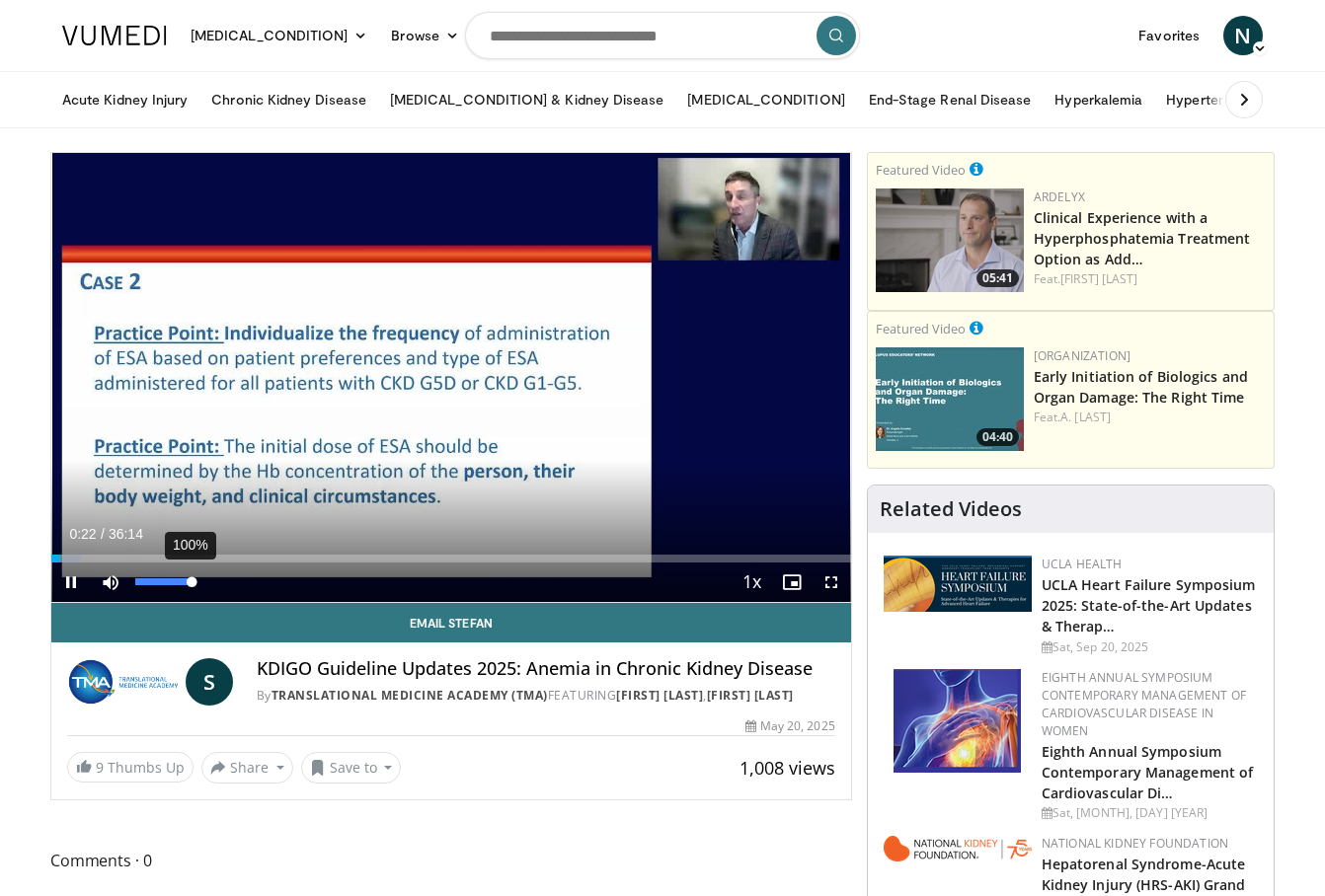 drag, startPoint x: 170, startPoint y: 583, endPoint x: 193, endPoint y: 583, distance: 23 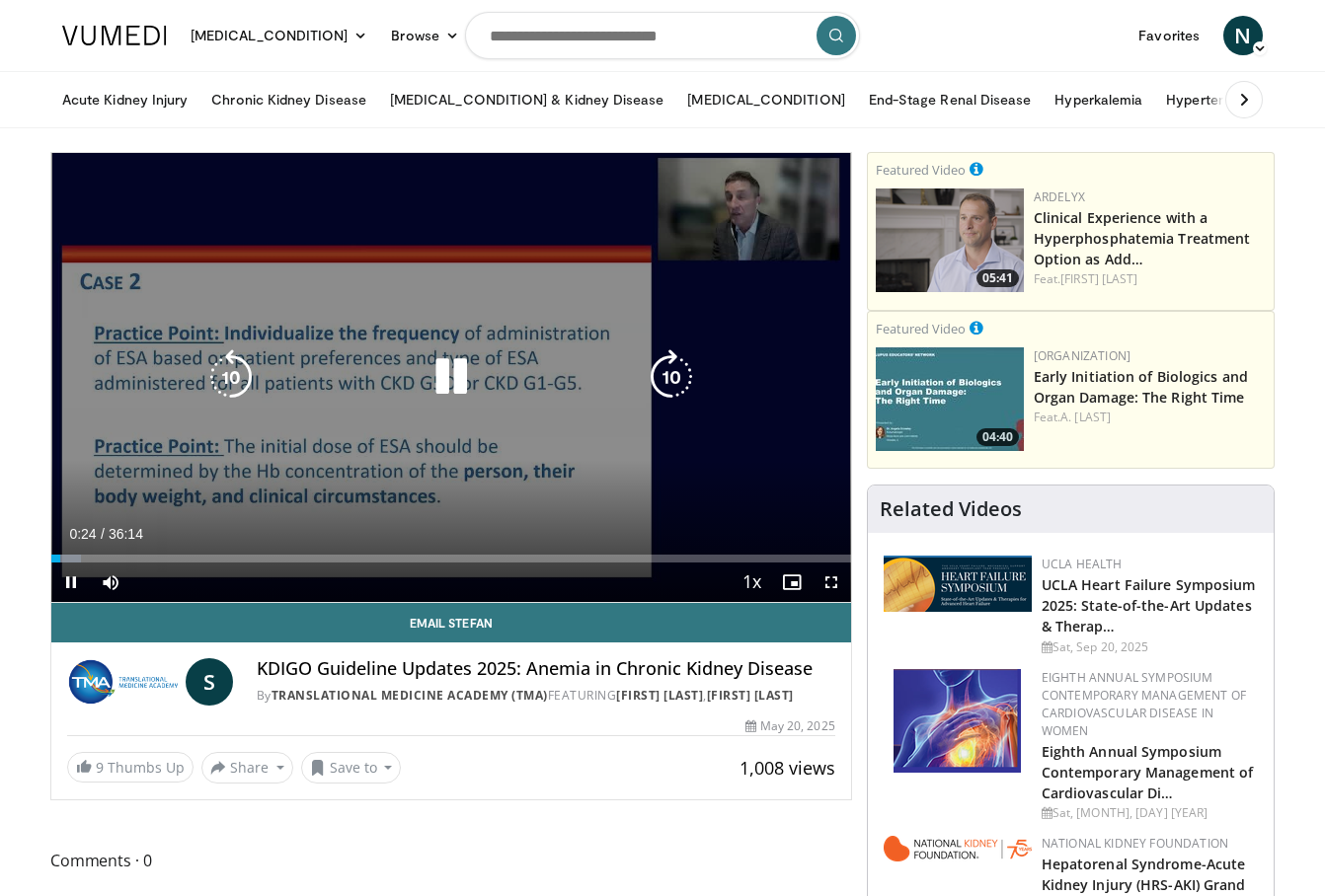 click at bounding box center (671, 377) 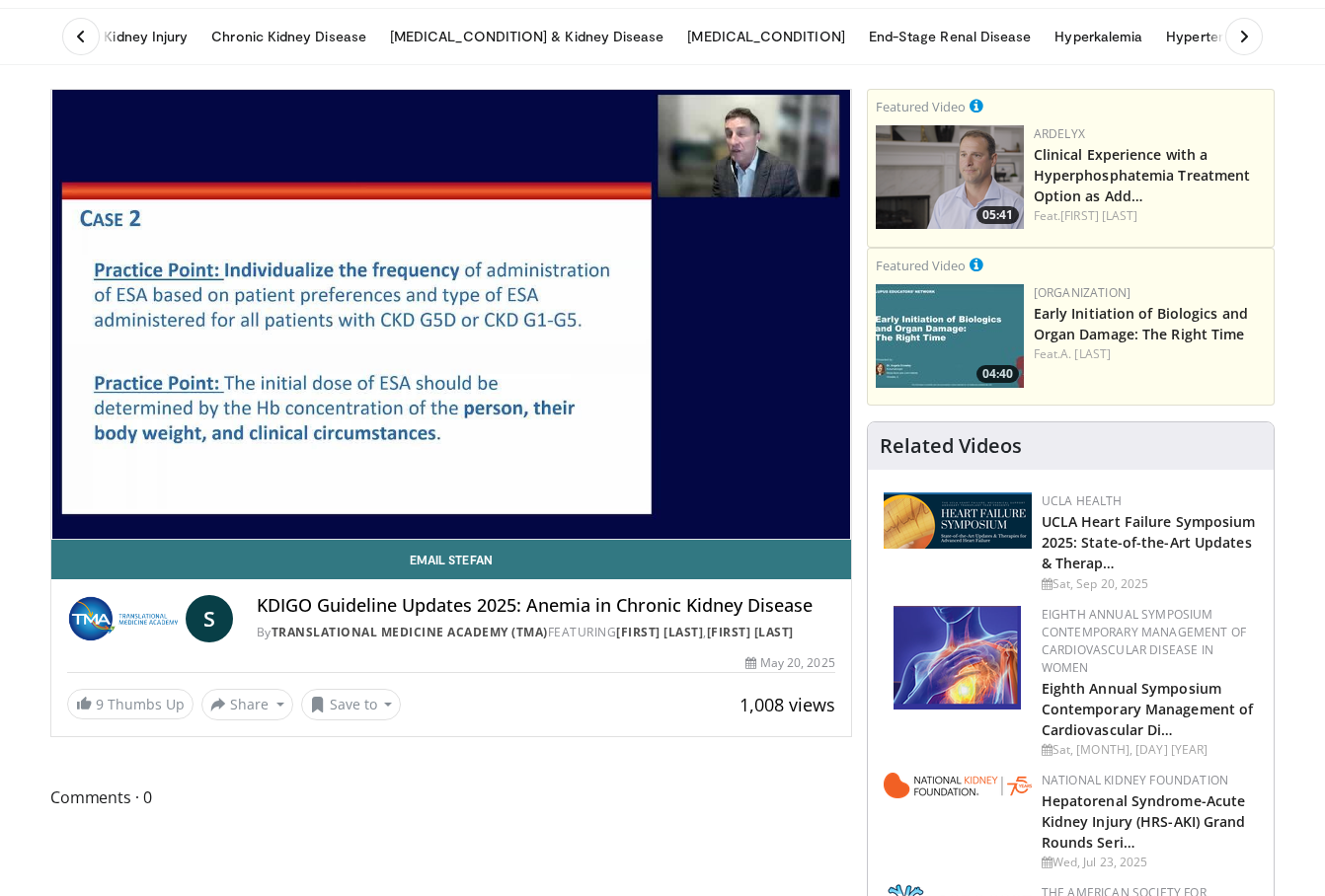 scroll, scrollTop: 99, scrollLeft: 0, axis: vertical 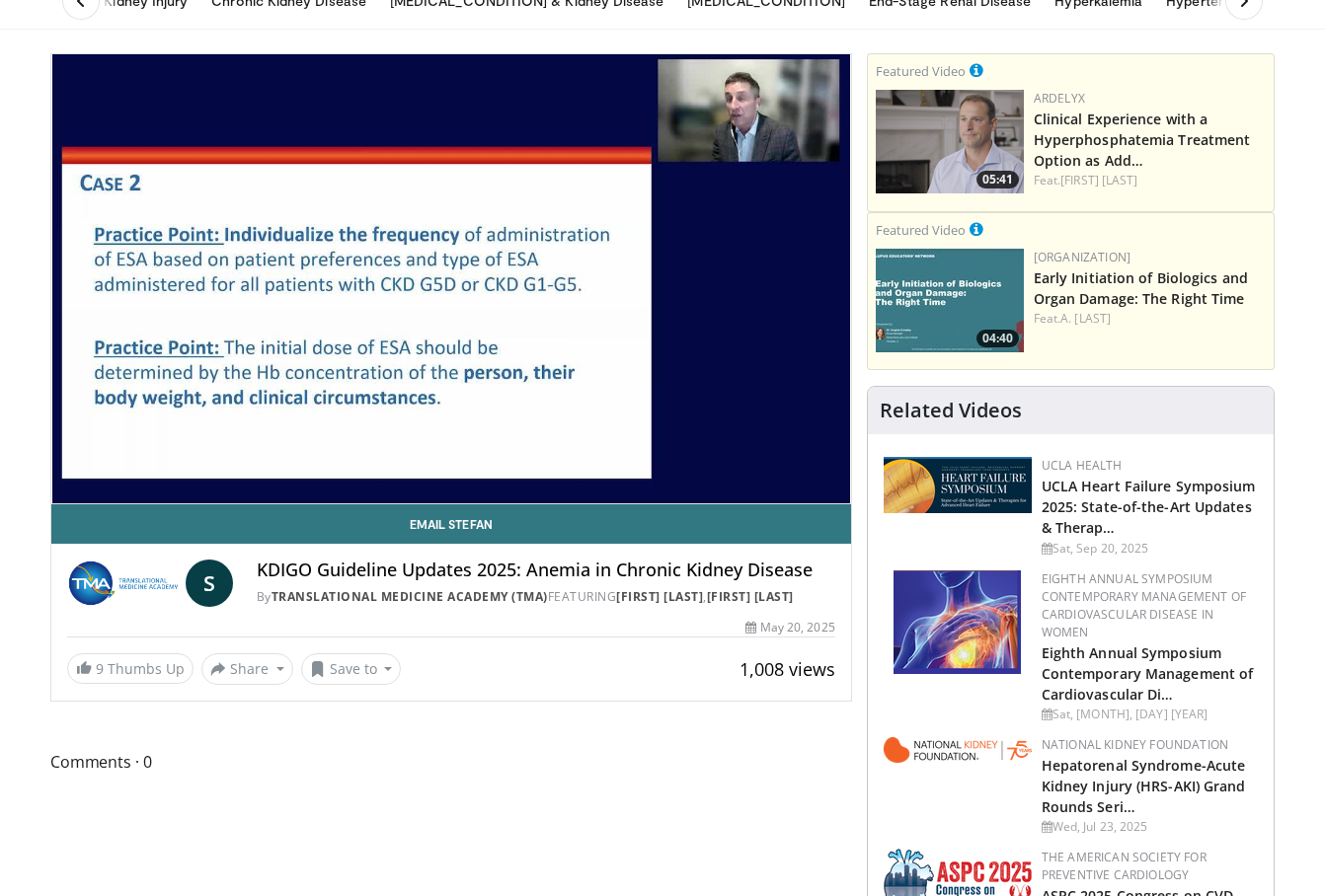 click on "Comments   0" at bounding box center [451, 762] 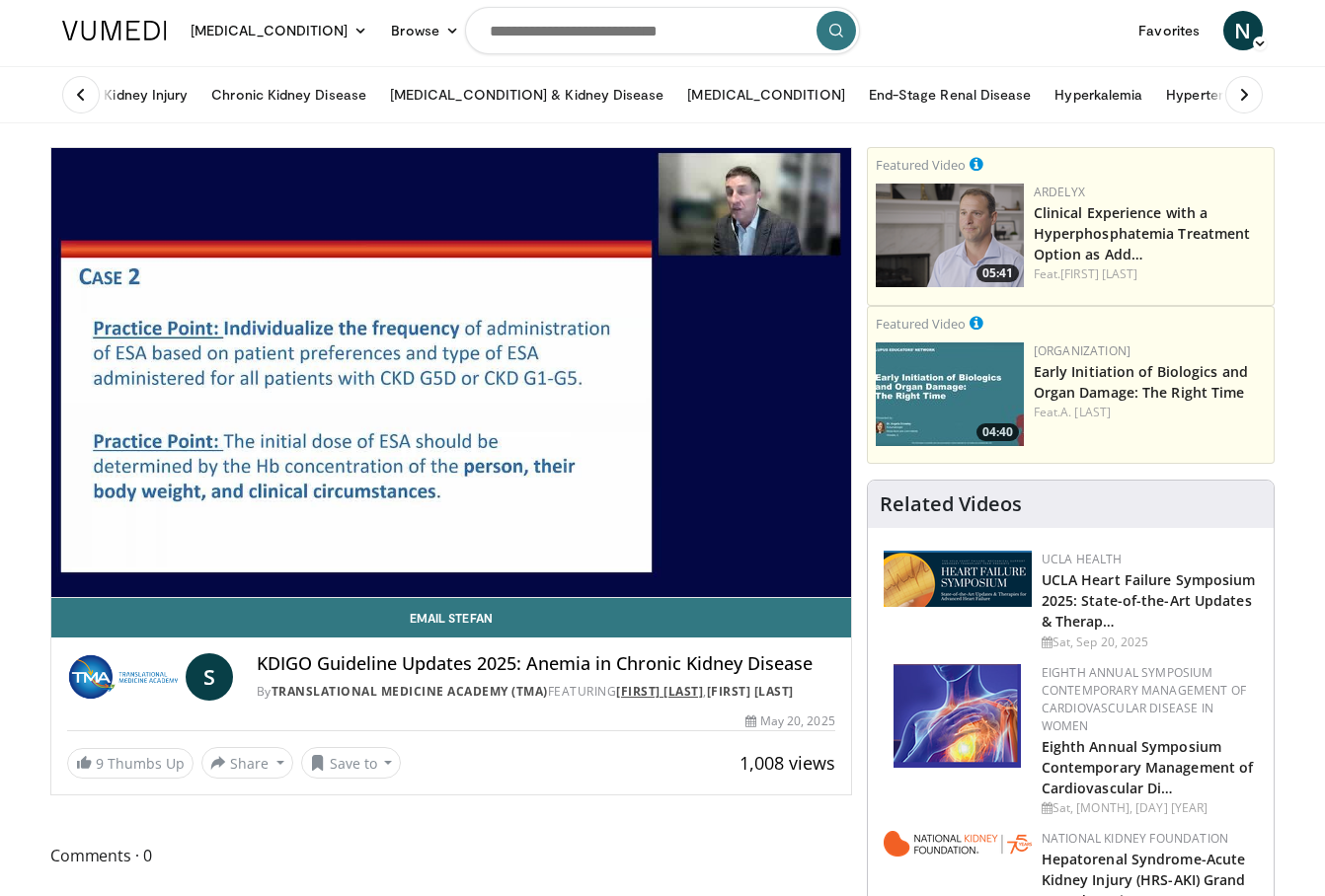 scroll, scrollTop: 0, scrollLeft: 0, axis: both 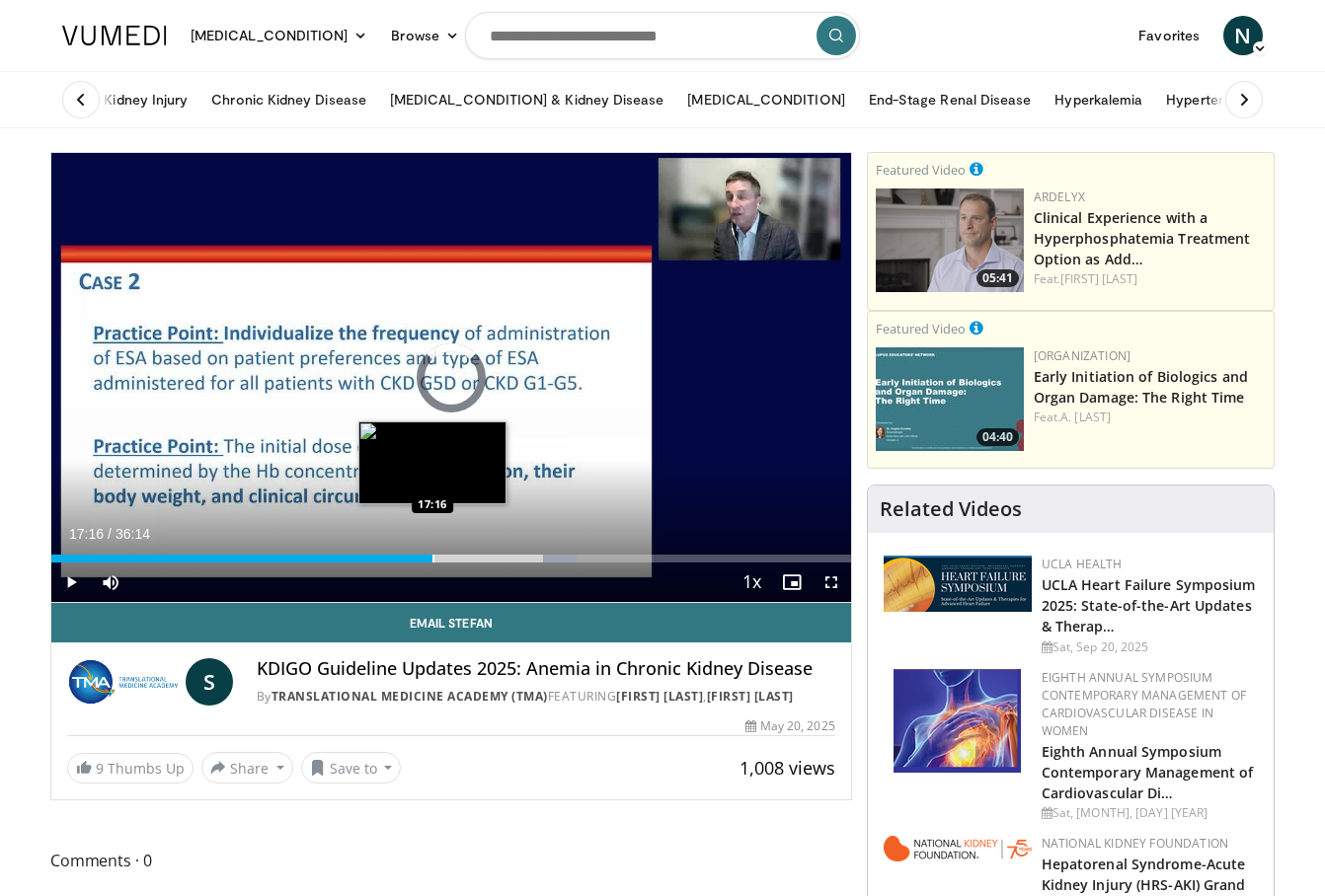 click at bounding box center [433, 559] 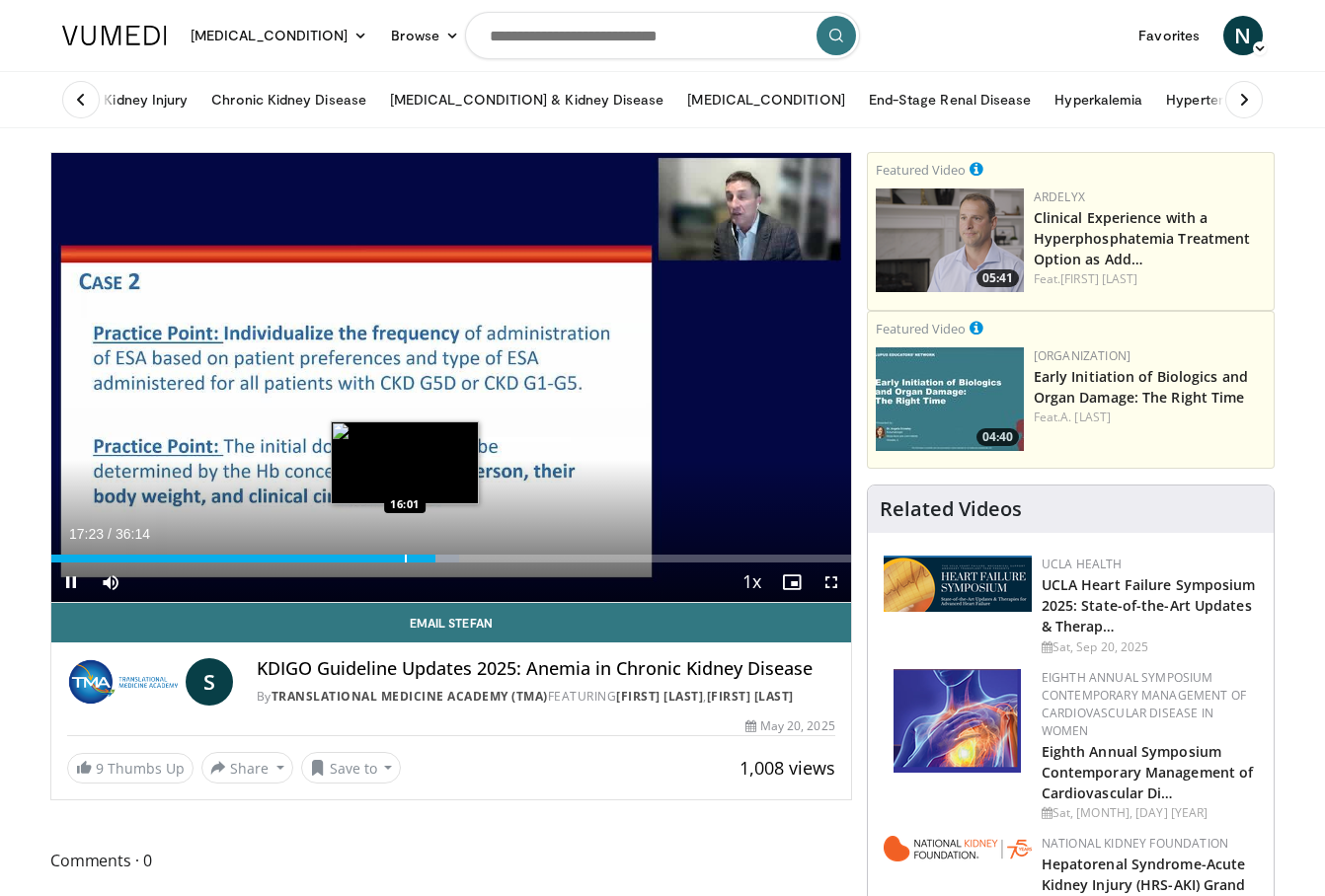 click at bounding box center [406, 559] 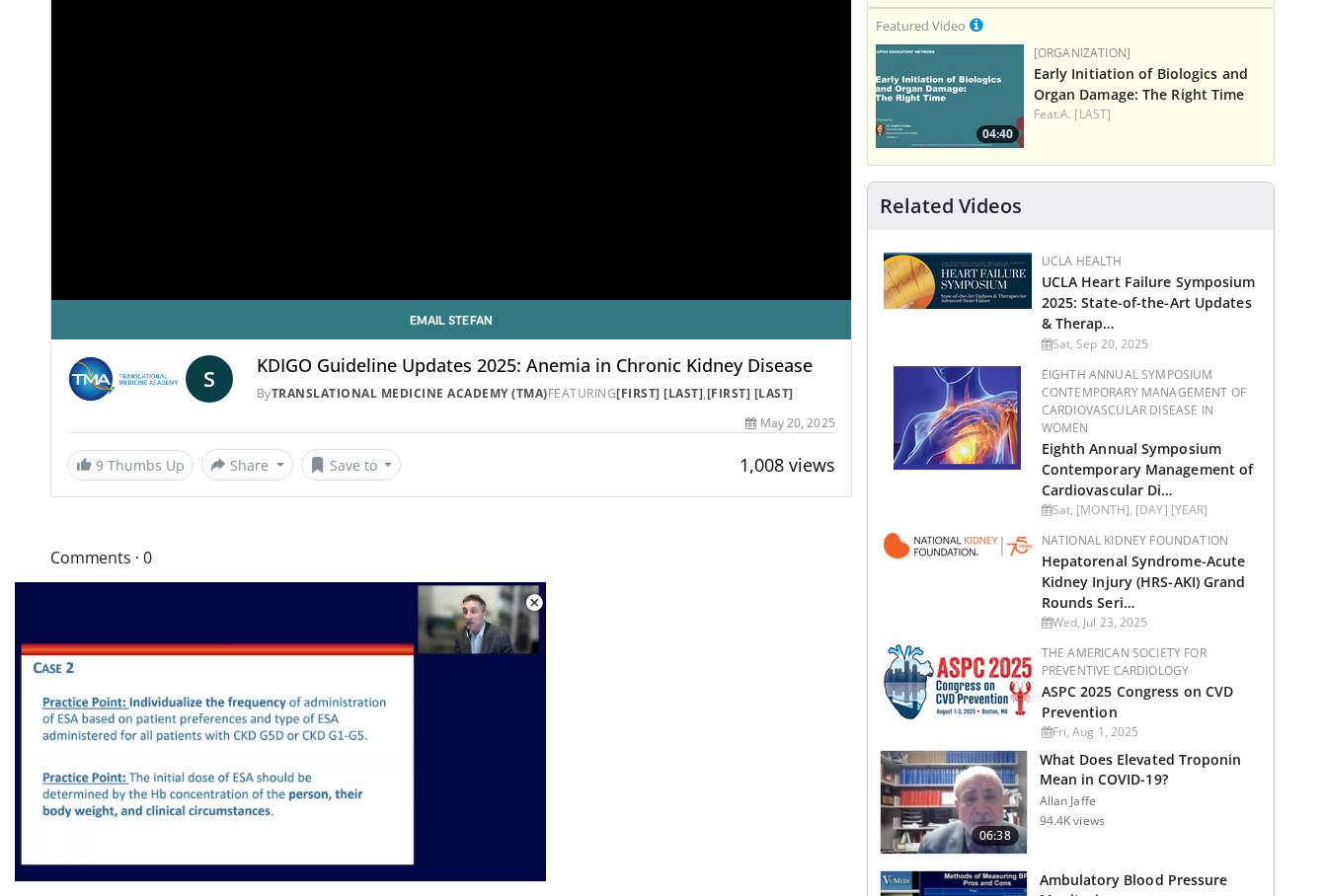 scroll, scrollTop: 493, scrollLeft: 0, axis: vertical 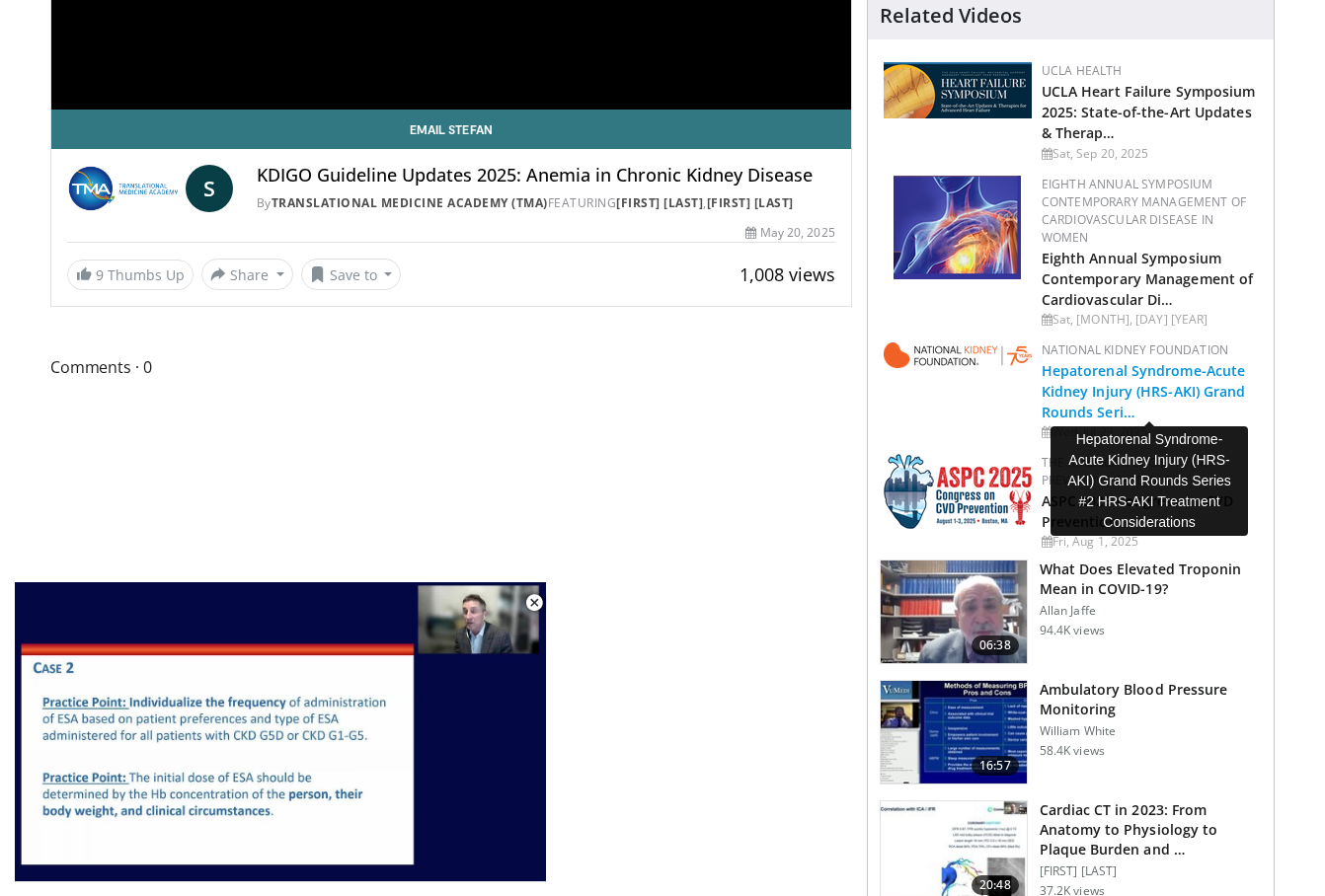 click on "Hepatorenal Syndrome-Acute Kidney Injury (HRS-AKI) Grand Rounds Seri…" at bounding box center [1143, 391] 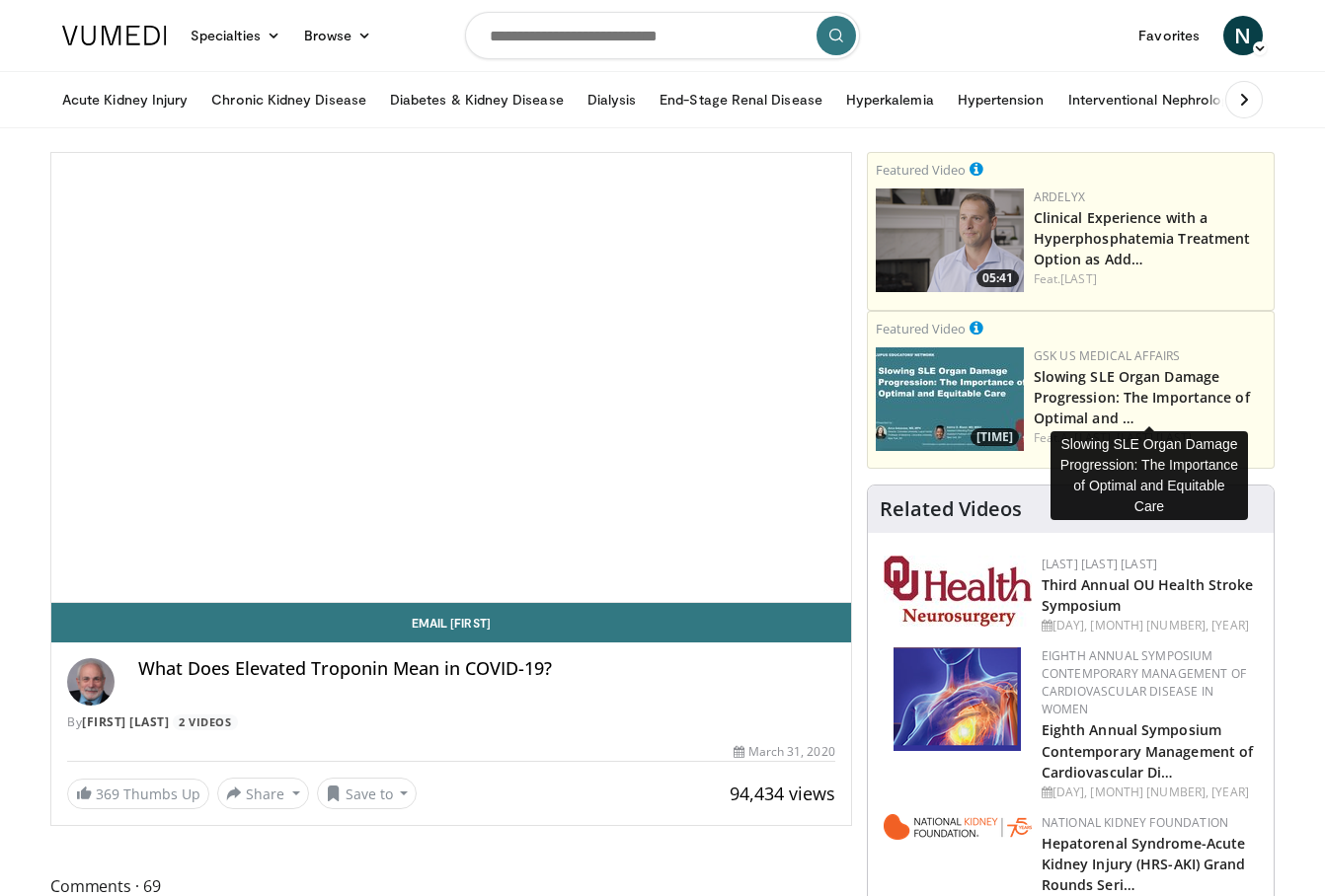 scroll, scrollTop: 0, scrollLeft: 0, axis: both 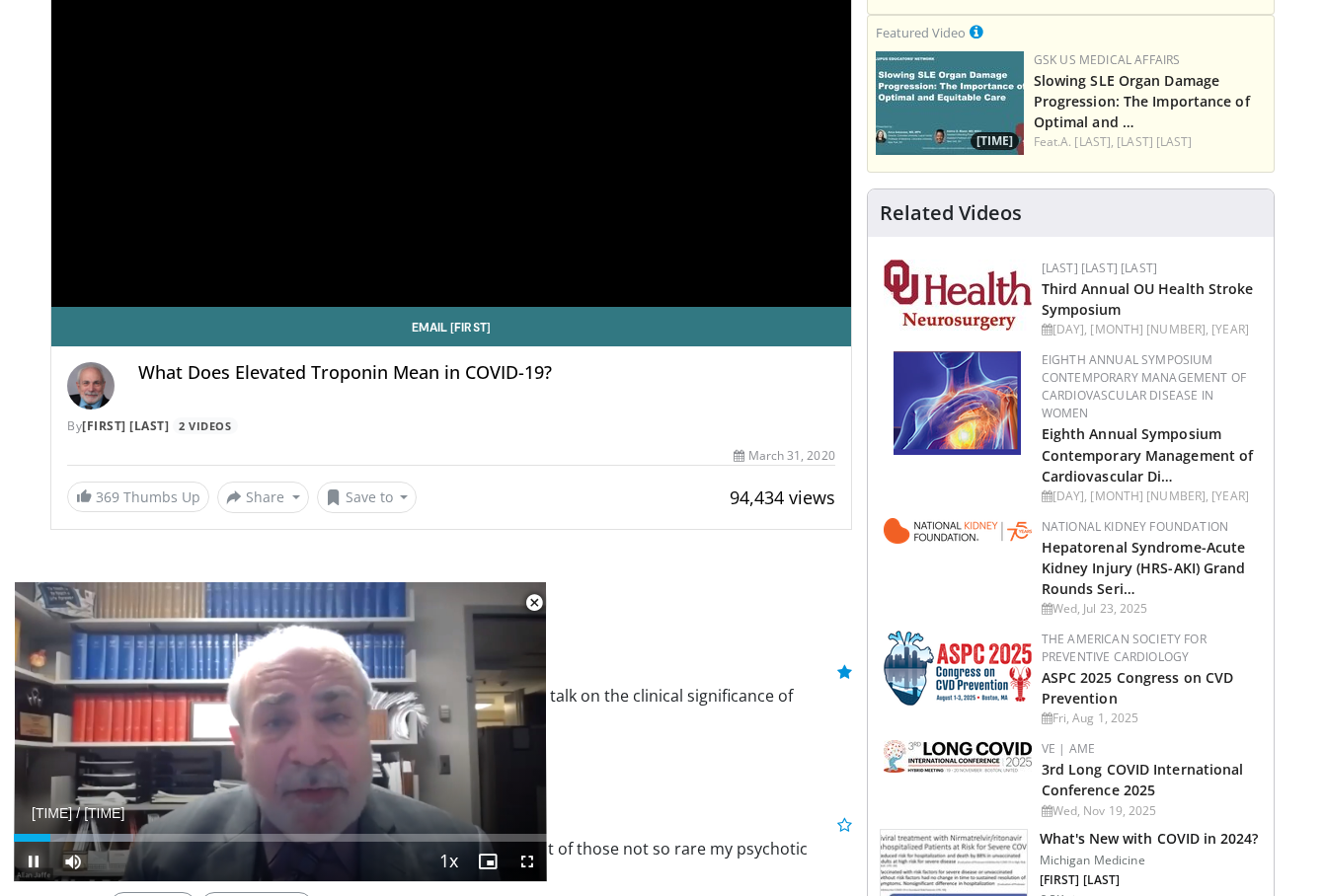 click at bounding box center (34, 861) 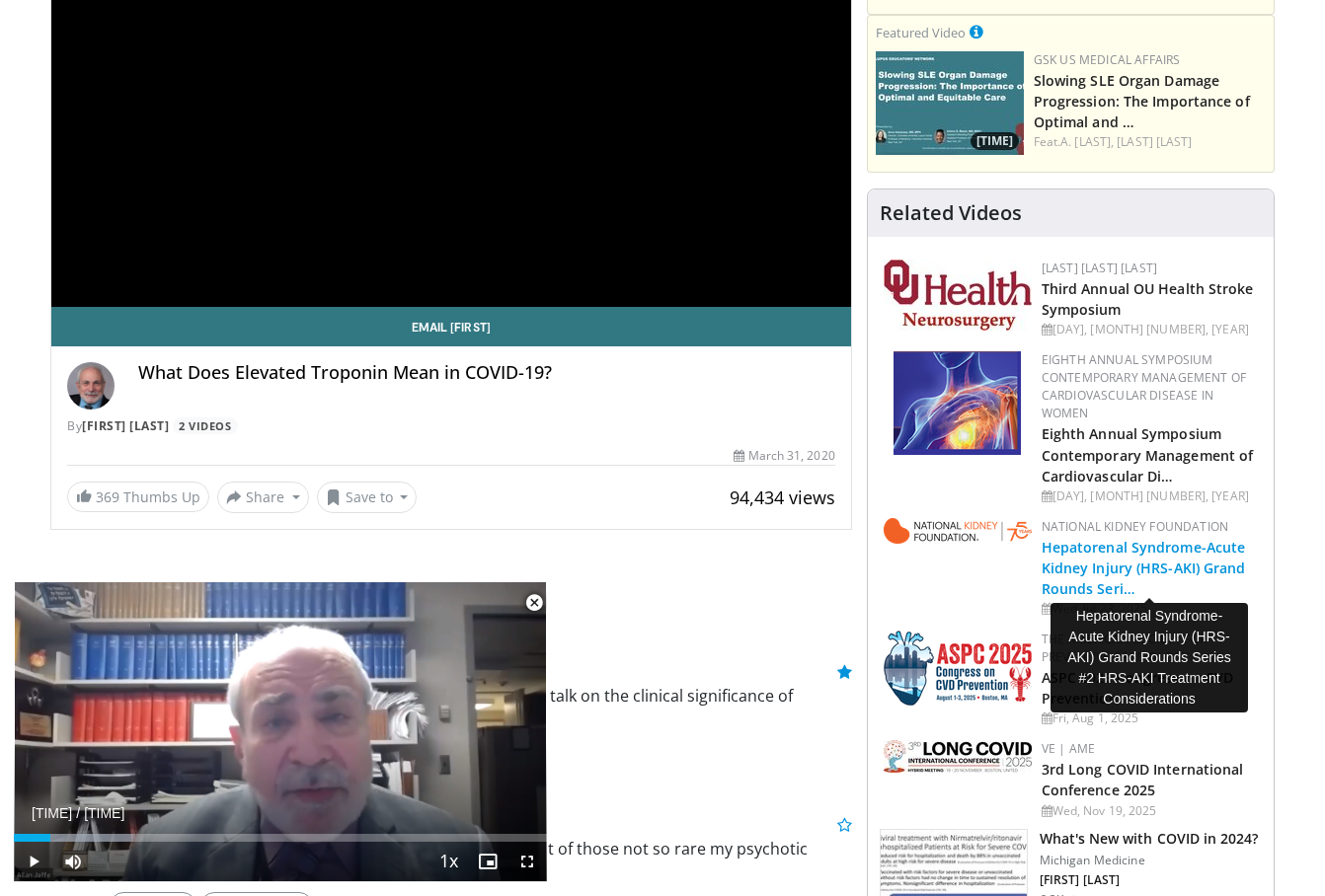 click on "Hepatorenal Syndrome-Acute Kidney Injury (HRS-AKI) Grand Rounds Seri…" at bounding box center (1143, 567) 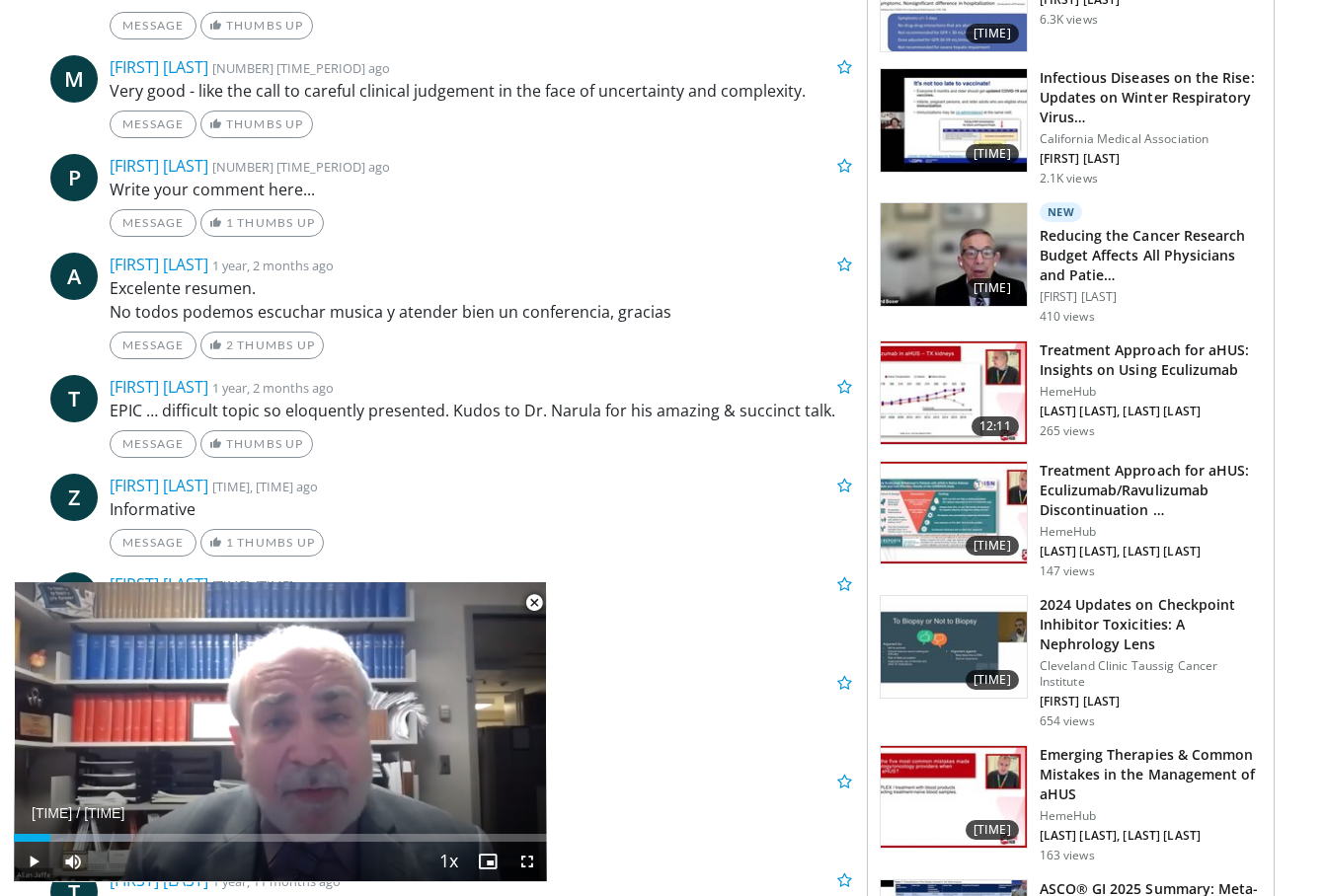 scroll, scrollTop: 1184, scrollLeft: 0, axis: vertical 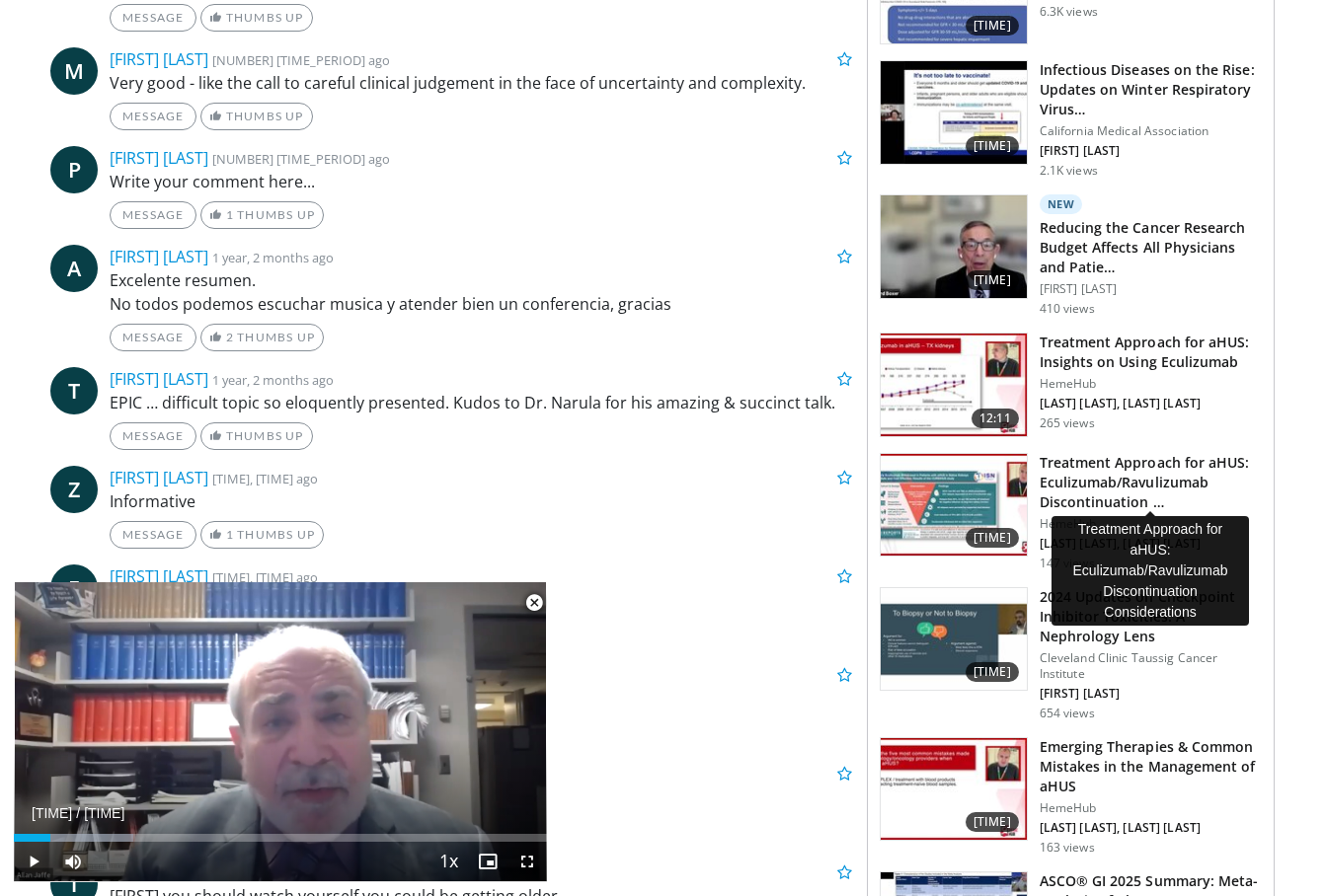 click on "Treatment Approach for aHUS: Eculizumab/Ravulizumab Discontinuation …" at bounding box center [1150, 483] 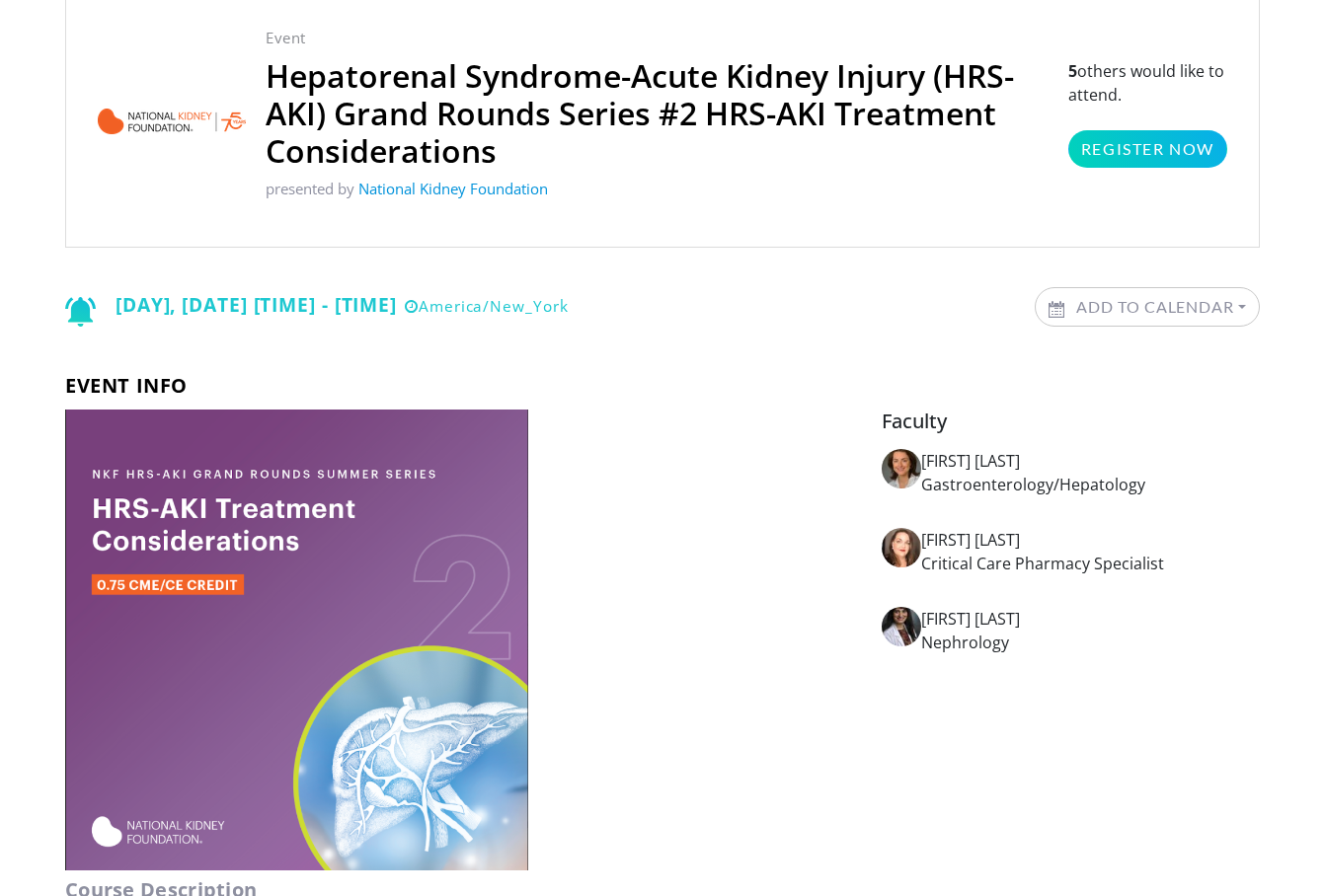 scroll, scrollTop: 0, scrollLeft: 0, axis: both 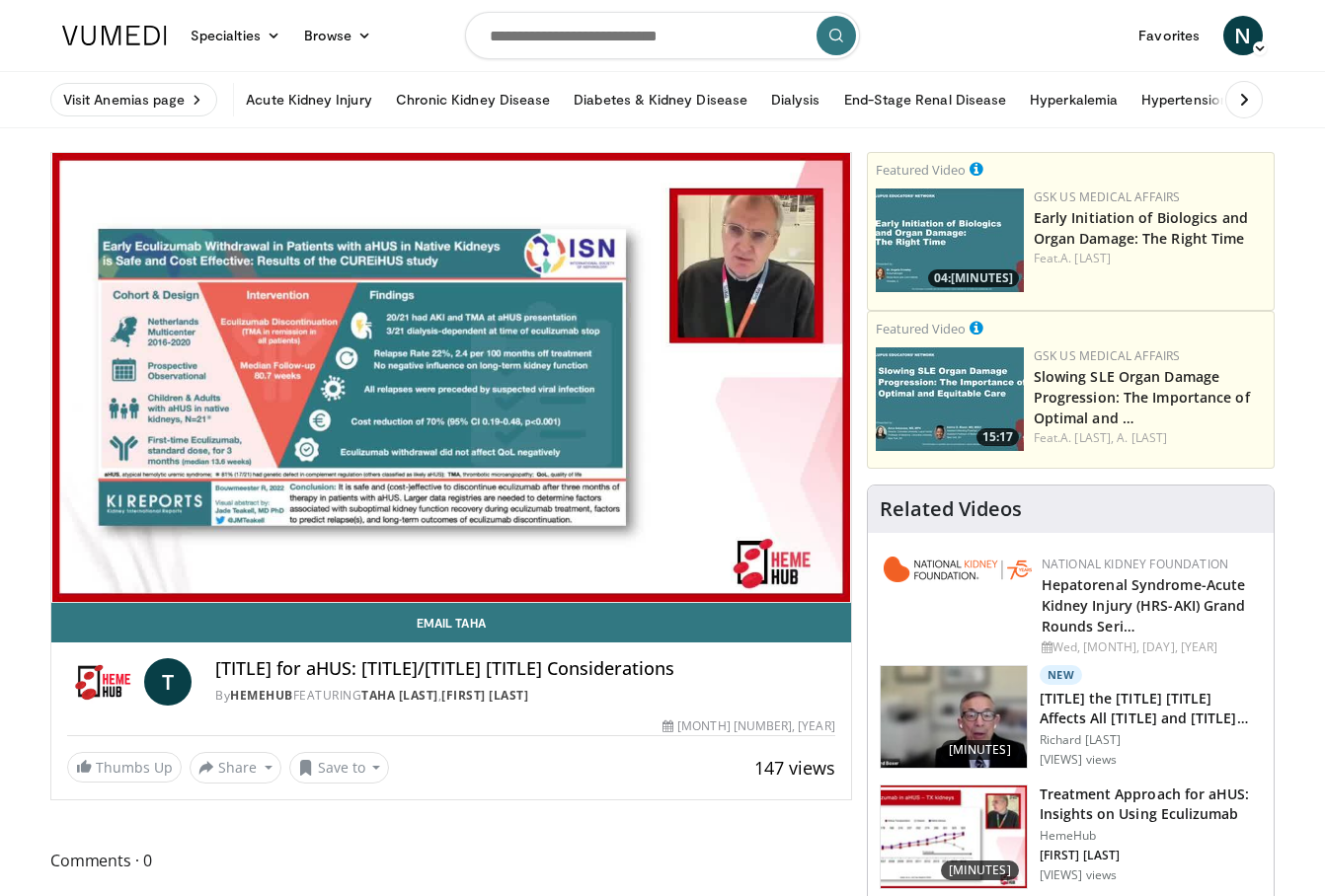 click on "**********" at bounding box center [451, 378] 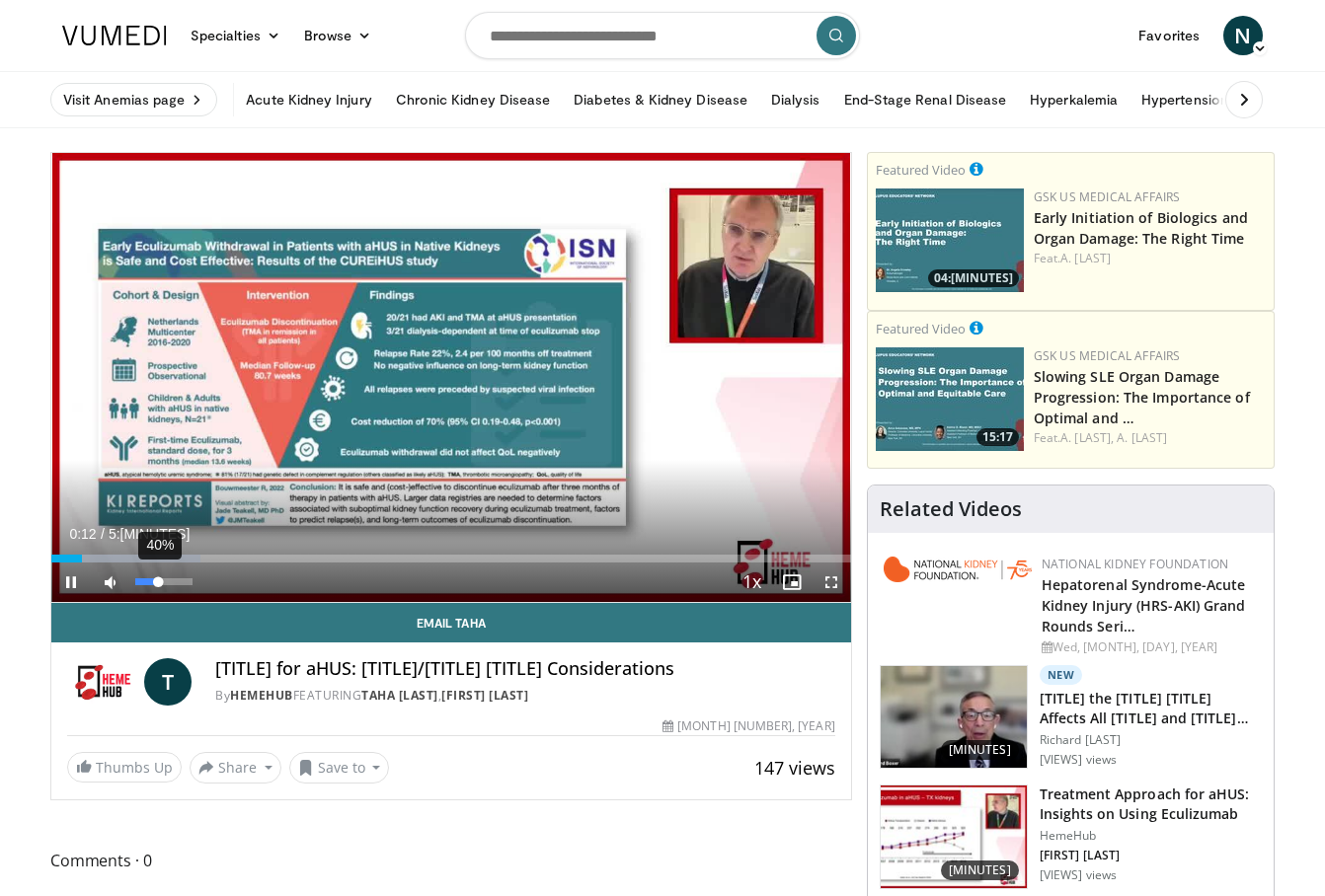 click on "40%" at bounding box center [163, 581] 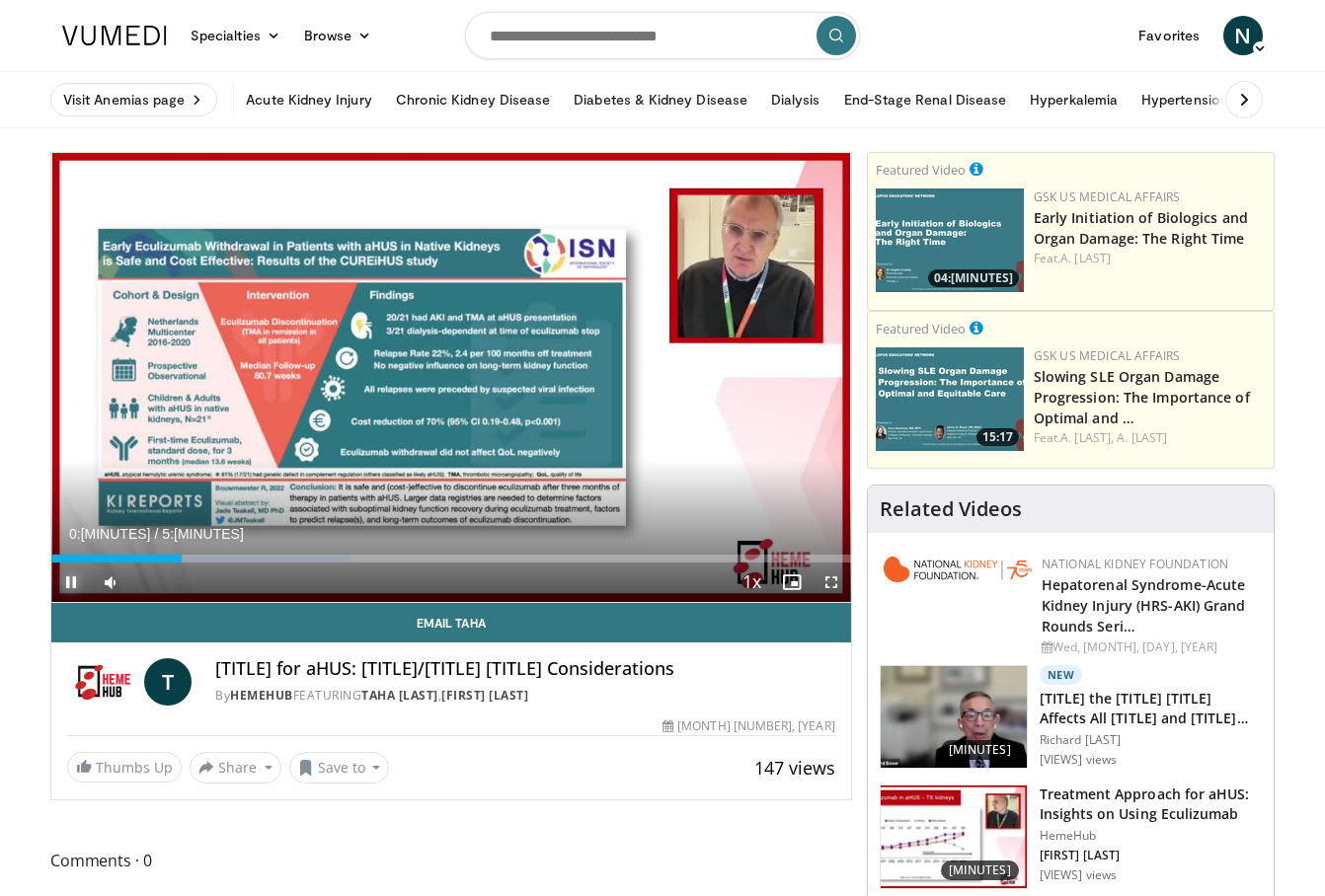 click at bounding box center (71, 582) 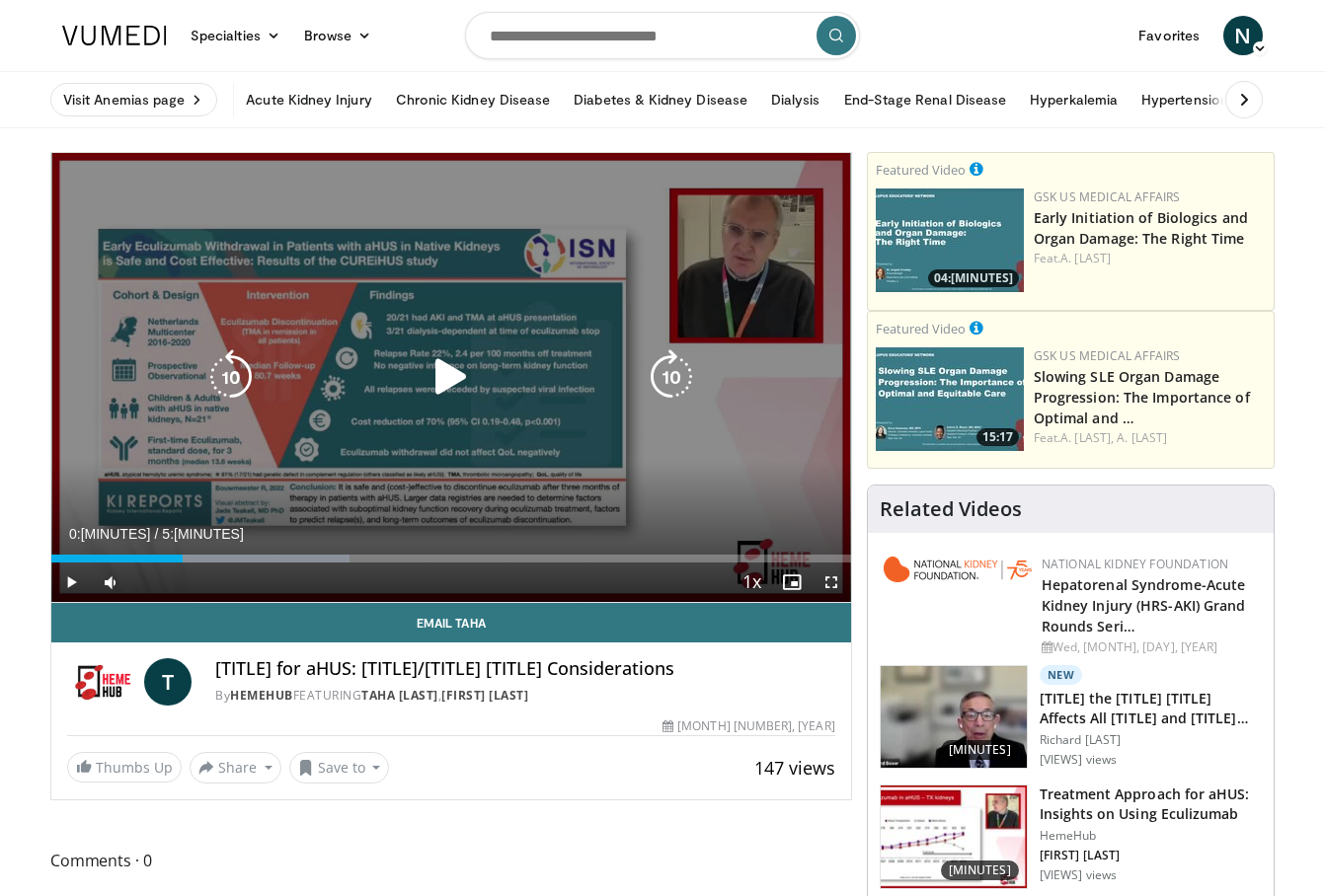 click at bounding box center (451, 377) 